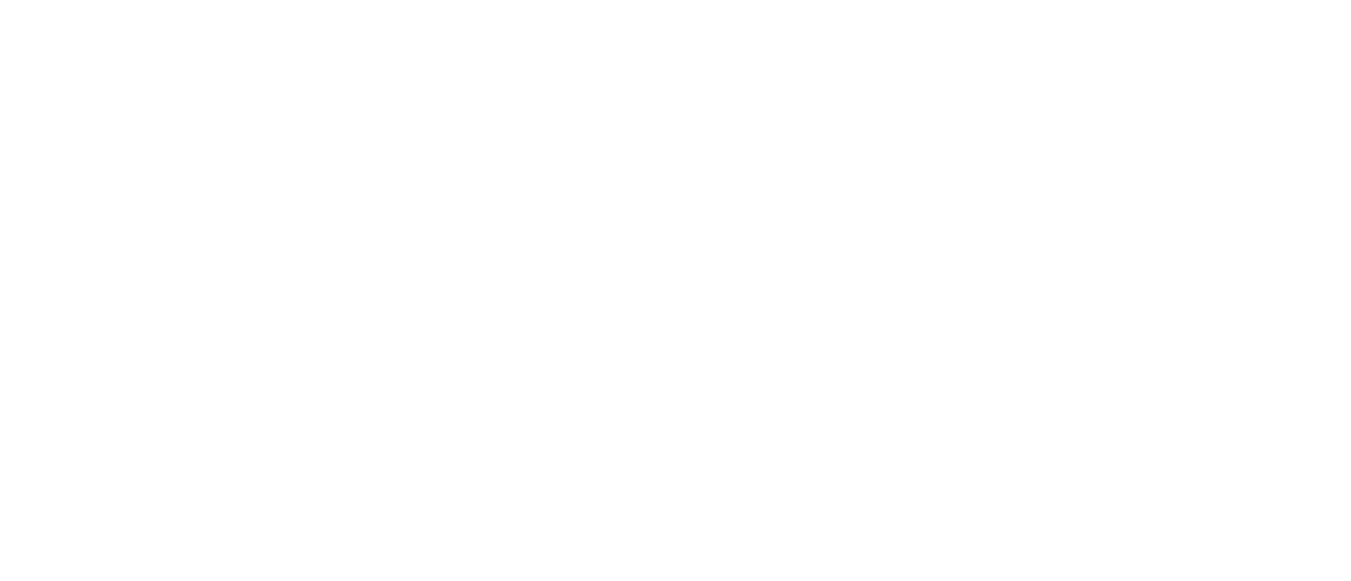 scroll, scrollTop: 0, scrollLeft: 0, axis: both 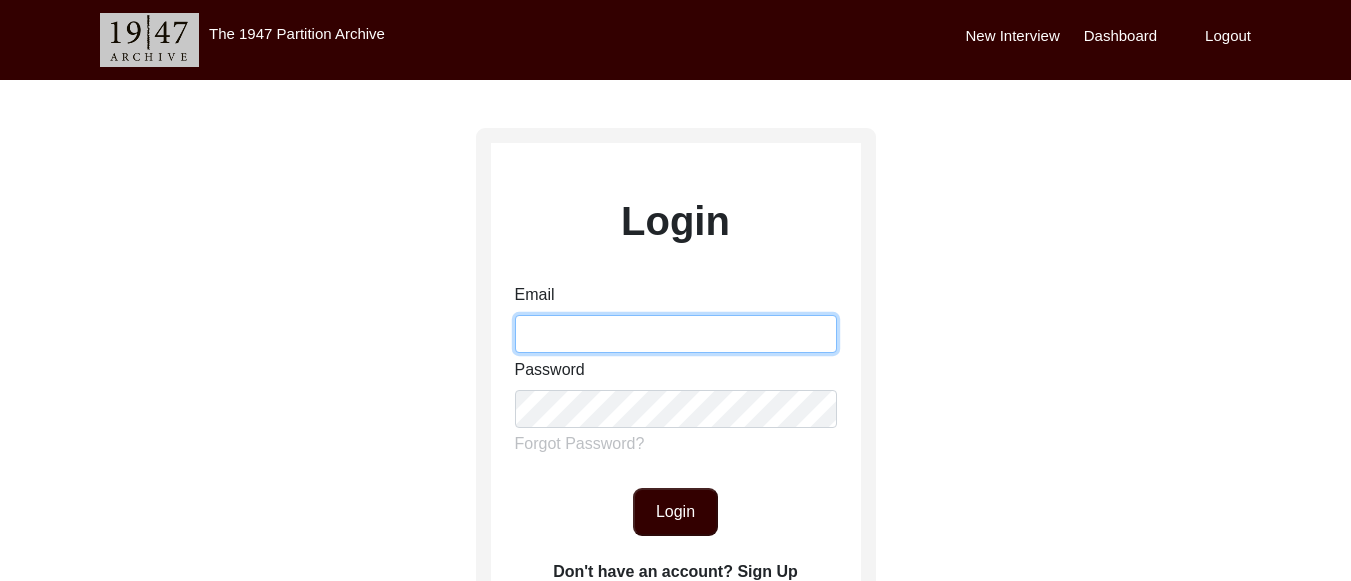 type on "[PERSON_NAME][EMAIL_ADDRESS][PERSON_NAME][DOMAIN_NAME]" 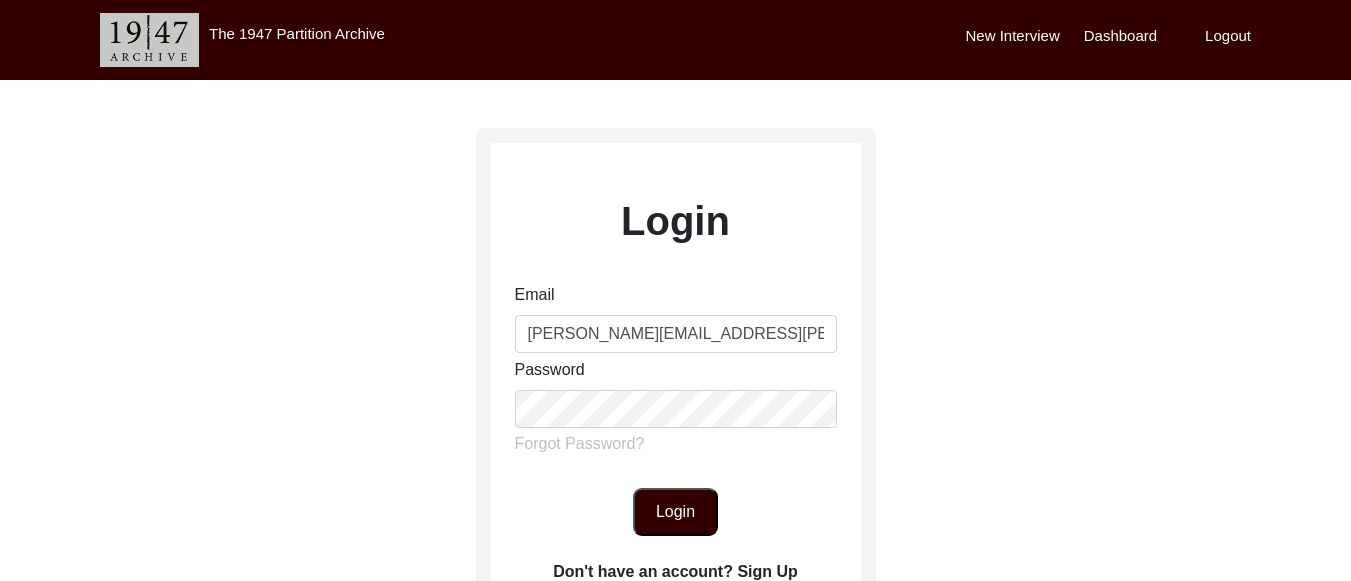 click on "Login" 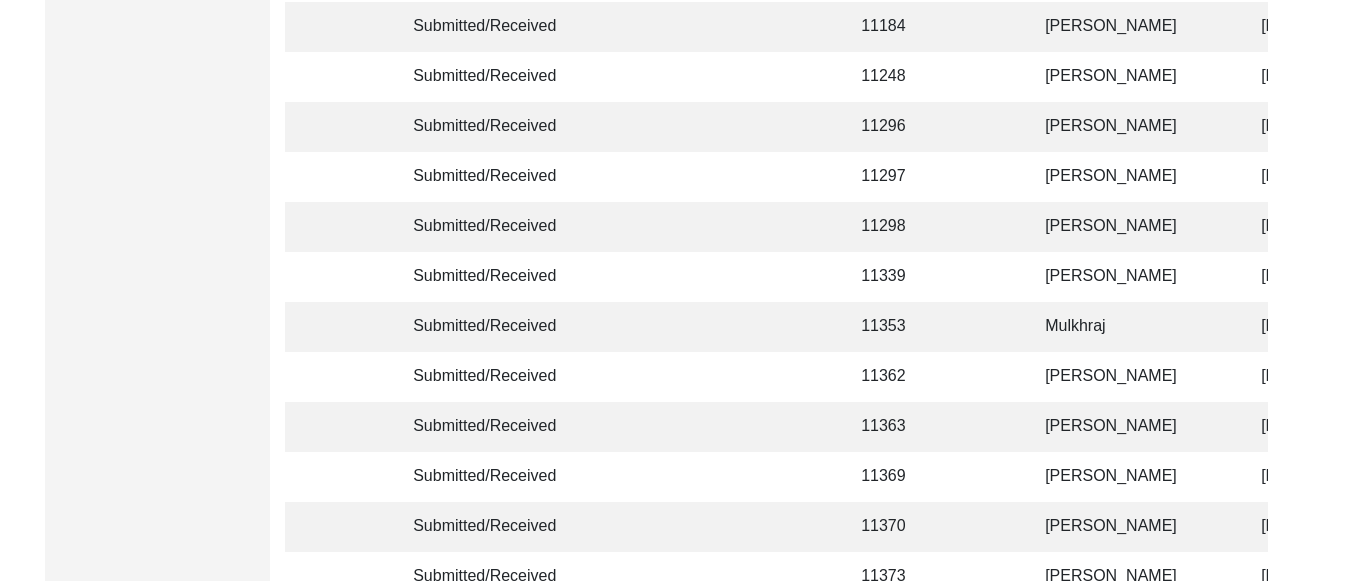 scroll, scrollTop: 4603, scrollLeft: 0, axis: vertical 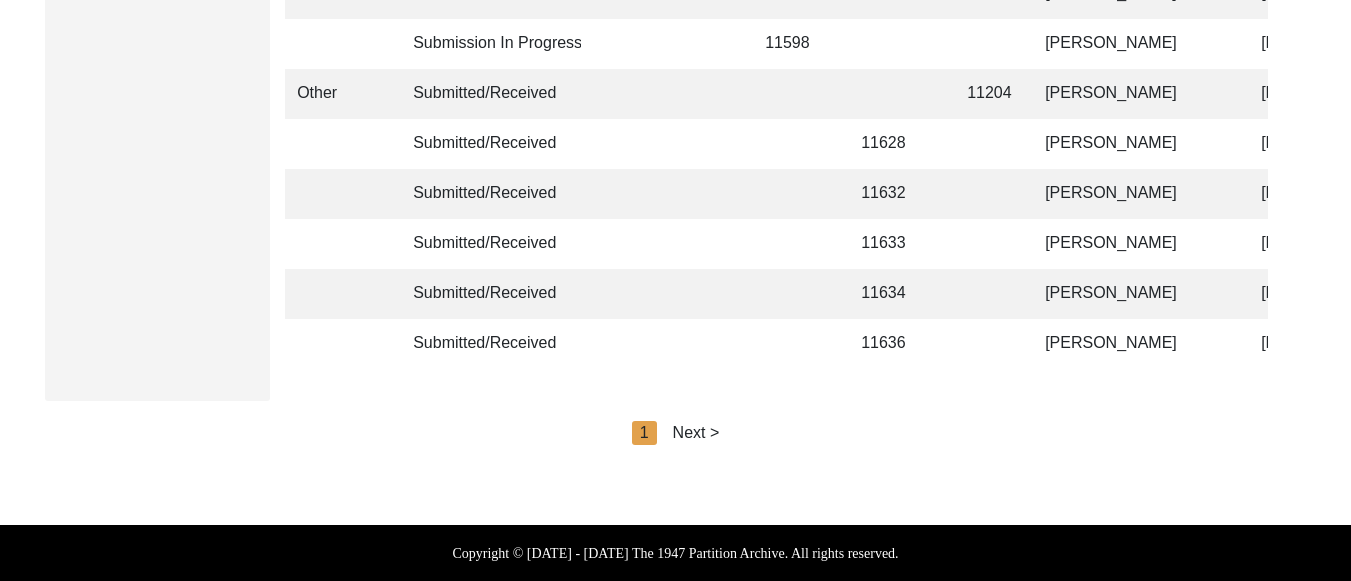click on "Next >" 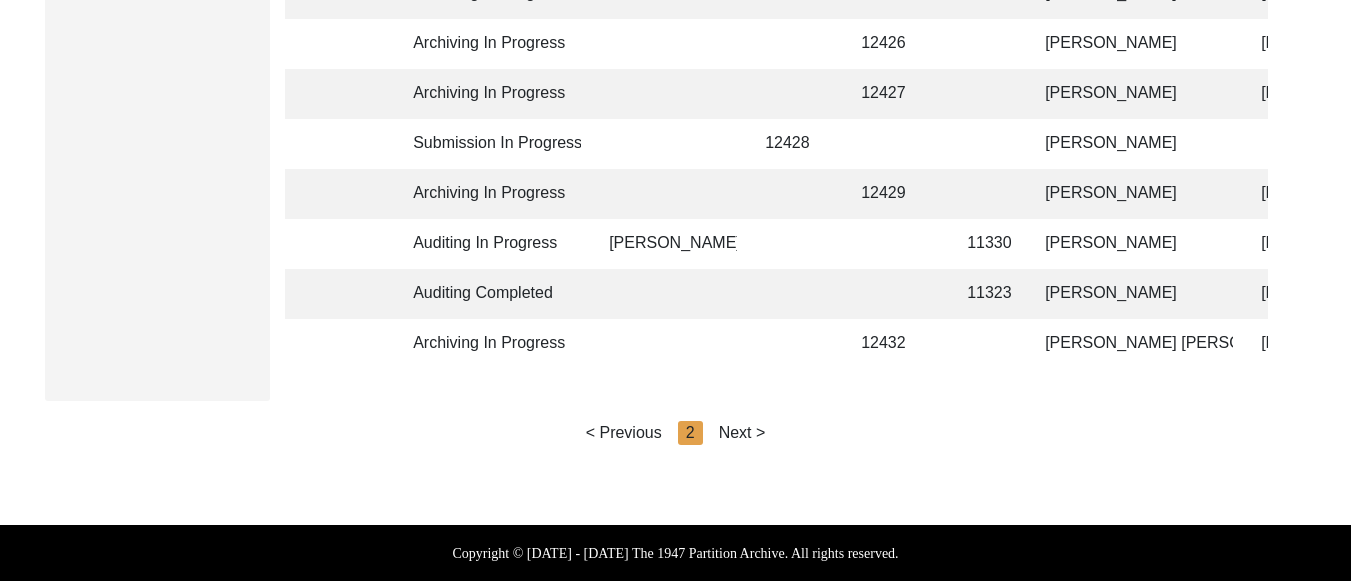 click on "Next >" 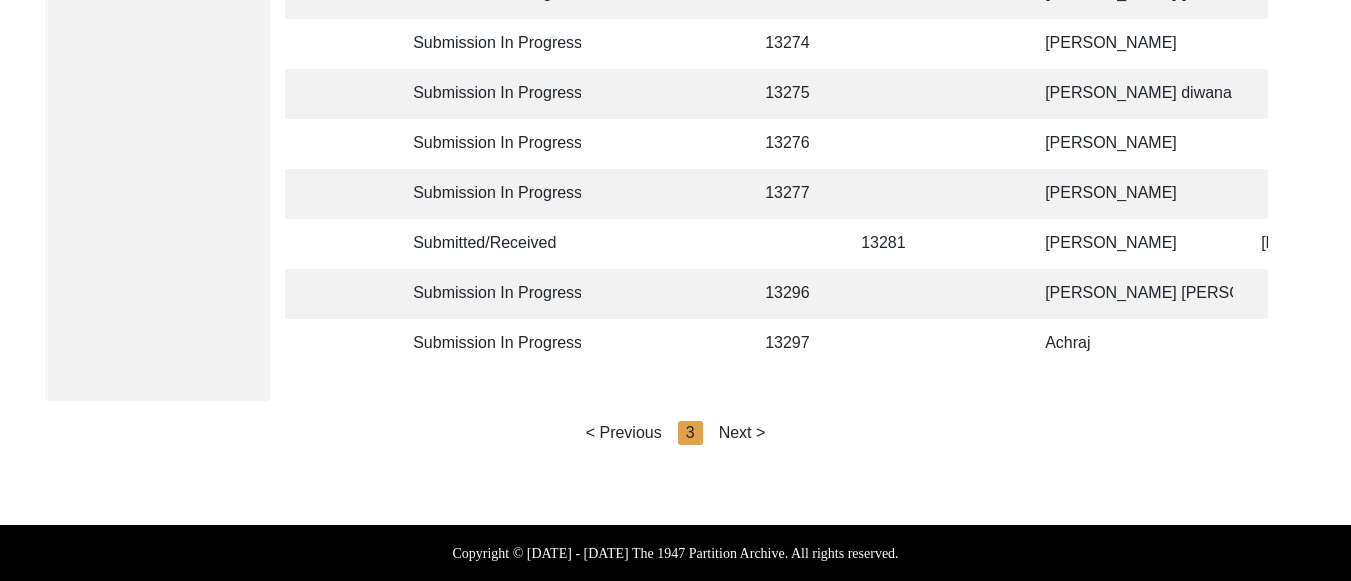 click on "Next >" 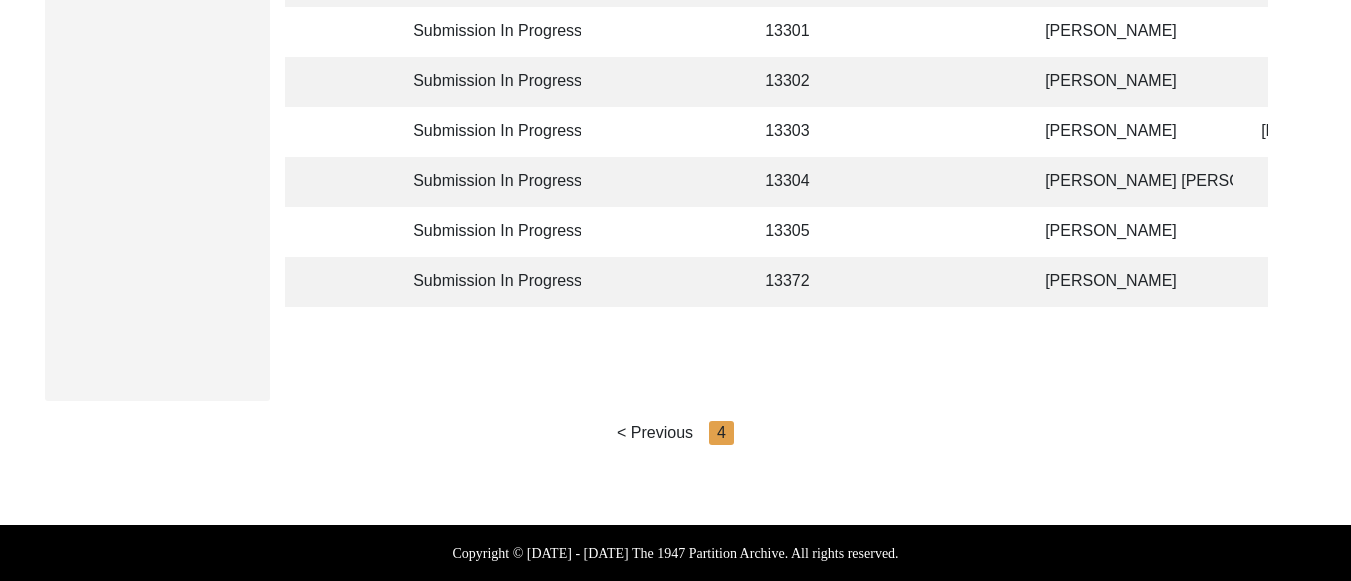 click on "[PERSON_NAME]" 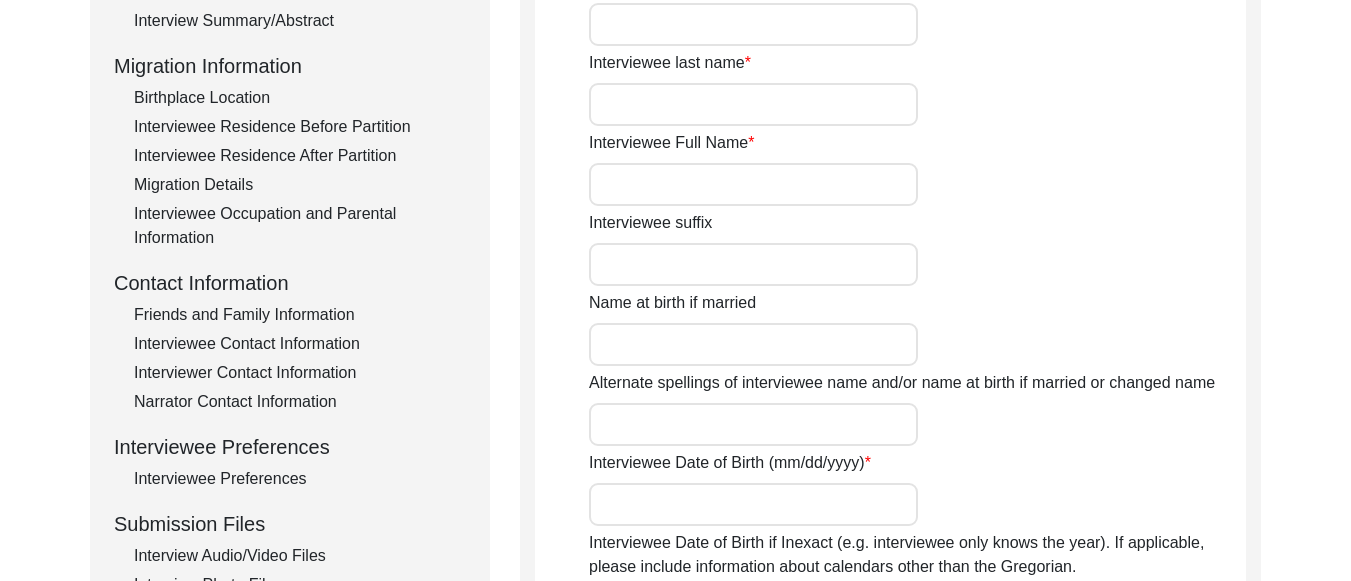 scroll, scrollTop: 1687, scrollLeft: 0, axis: vertical 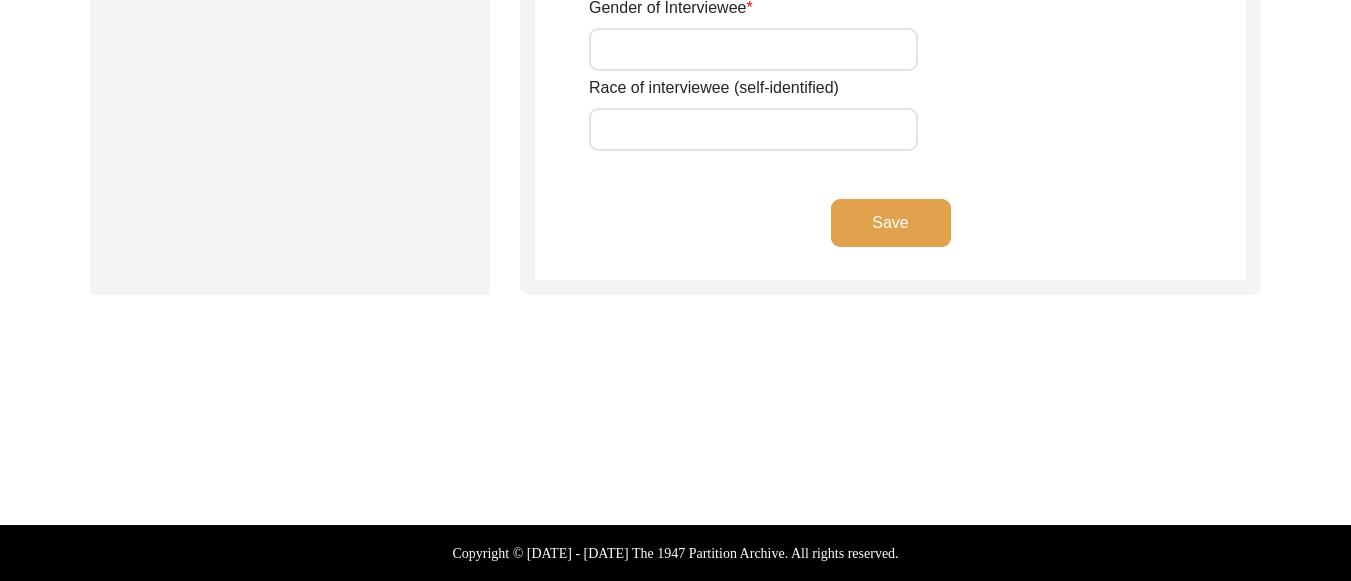 type on "[PERSON_NAME]" 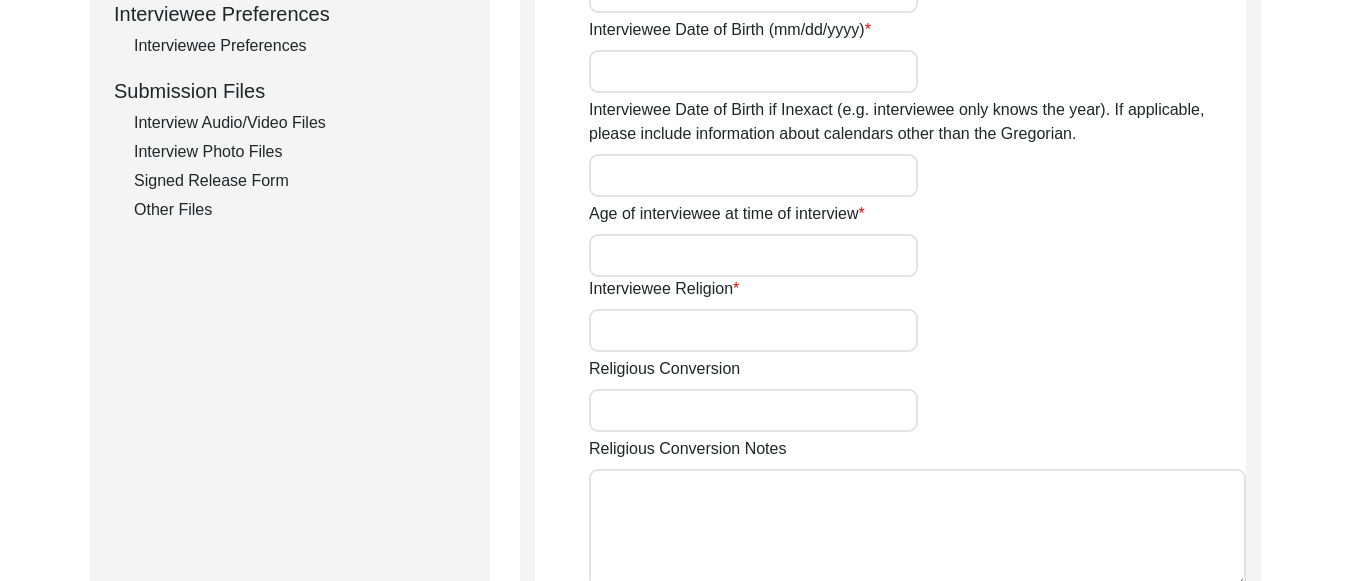scroll, scrollTop: 887, scrollLeft: 0, axis: vertical 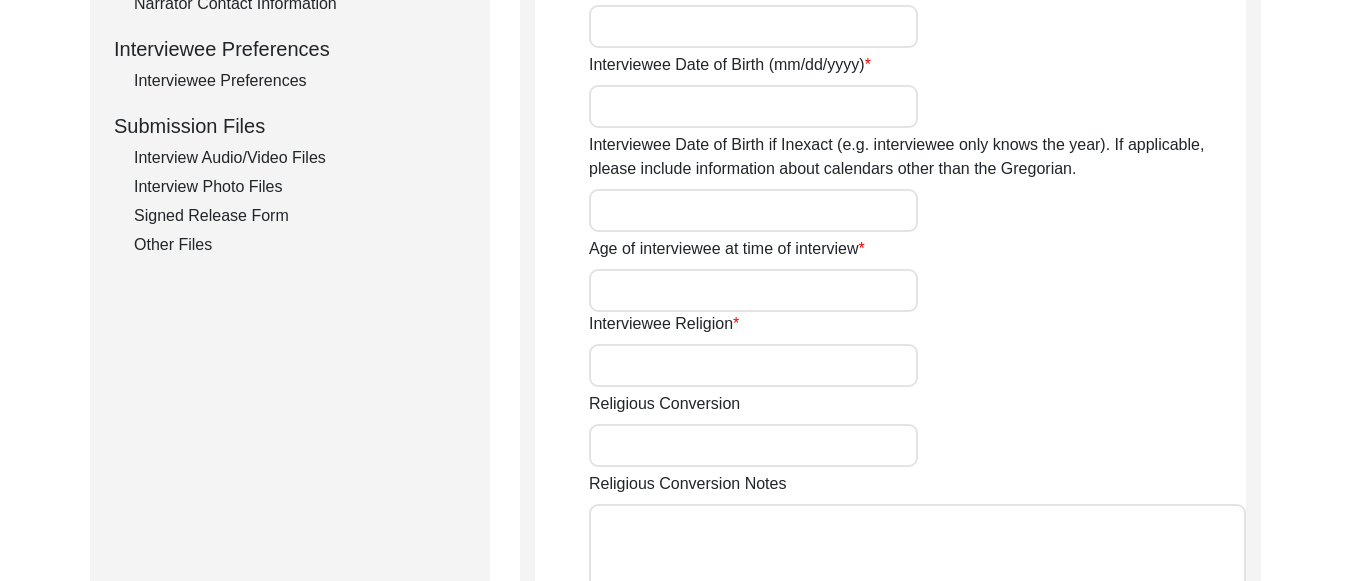 click on "Interview Audio/Video Files" 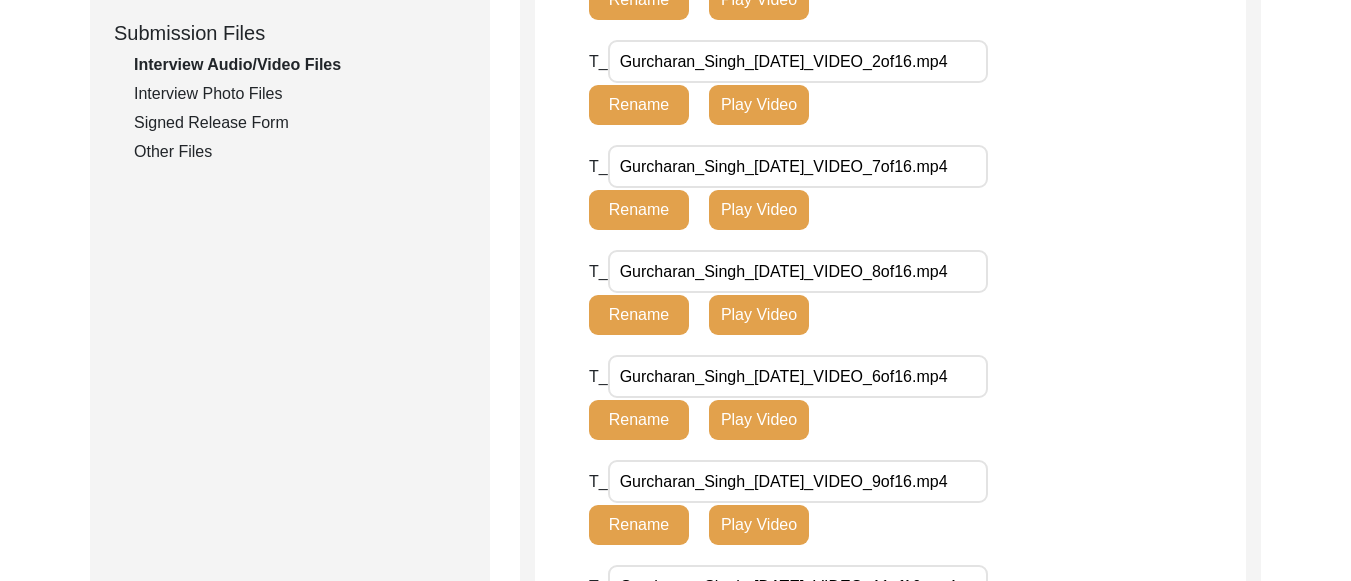 scroll, scrollTop: 1005, scrollLeft: 0, axis: vertical 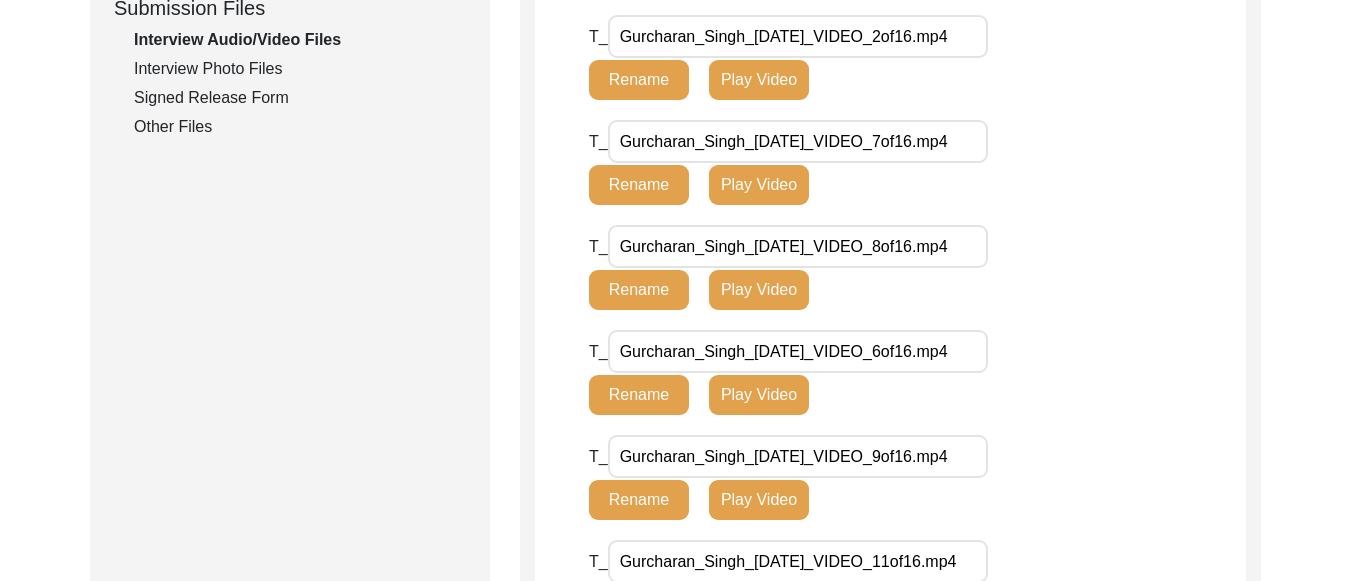 click on "Interview Photo Files" 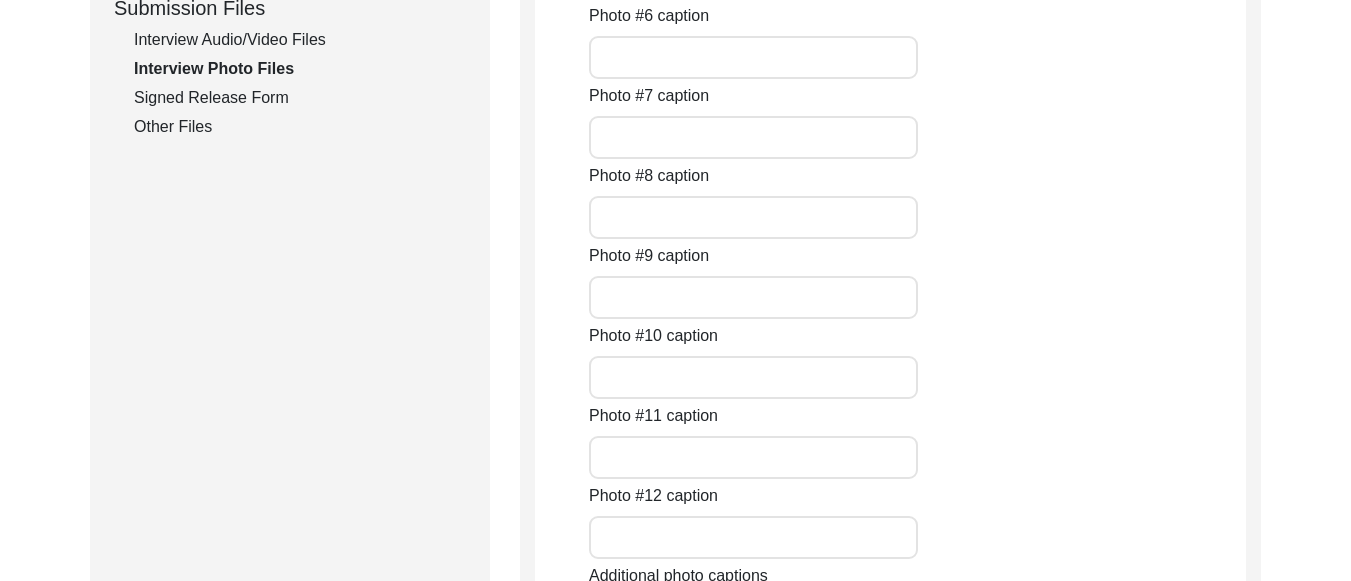 type on "A close pic of Interviewee" 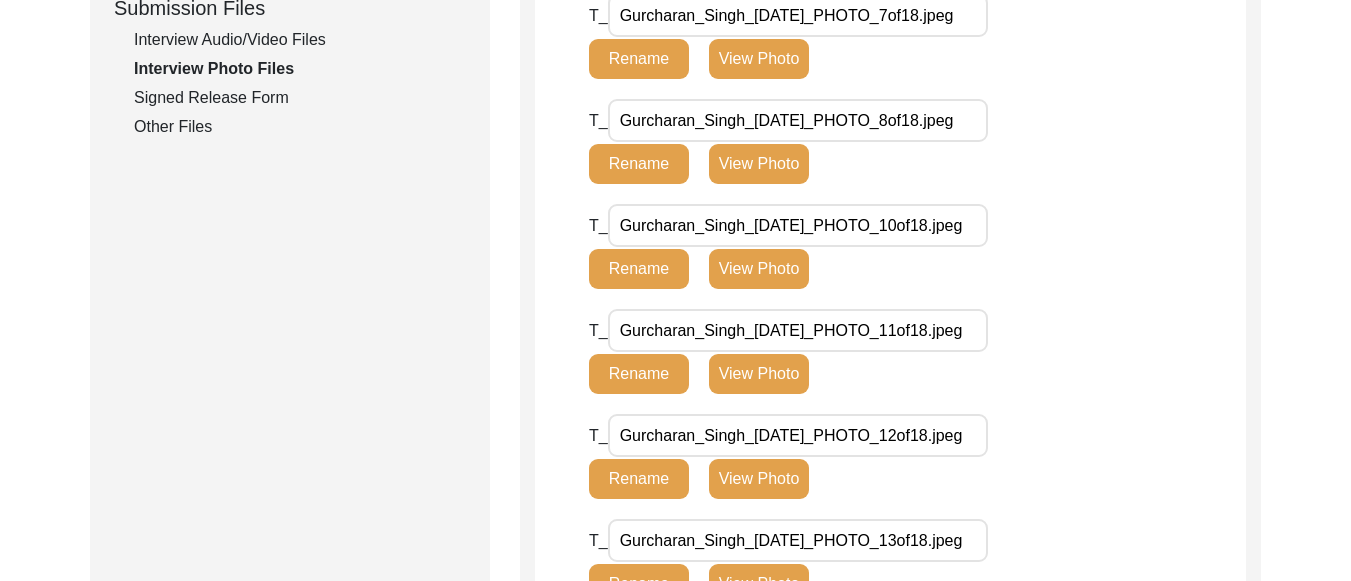 click on "View Photo" 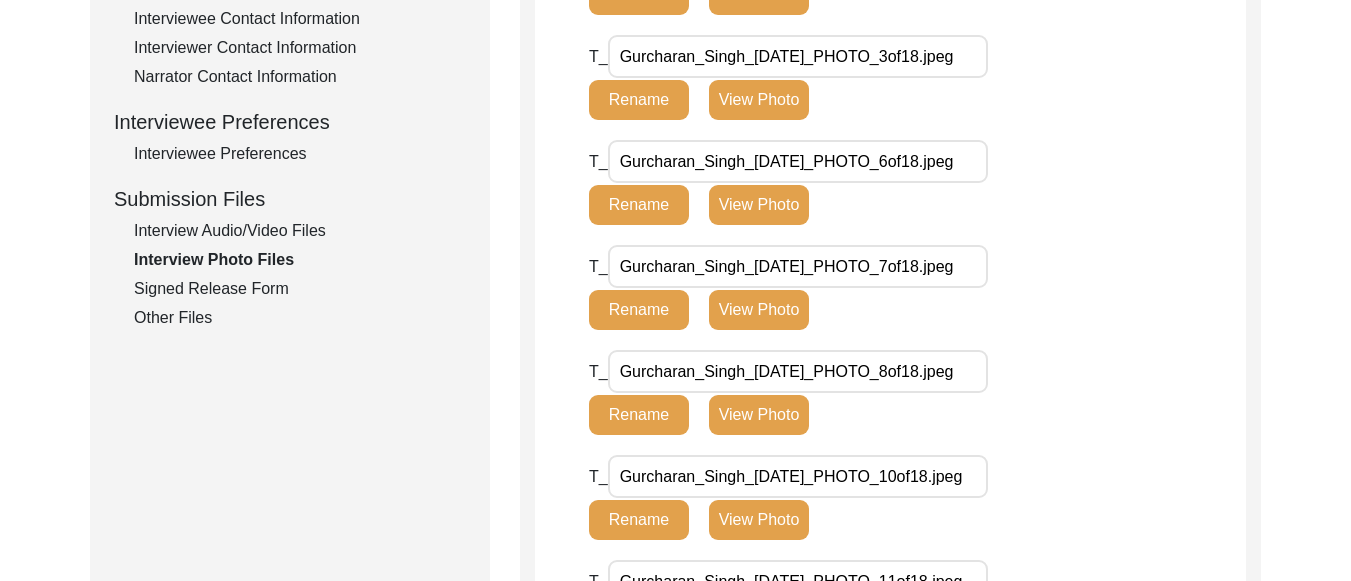 scroll, scrollTop: 805, scrollLeft: 0, axis: vertical 